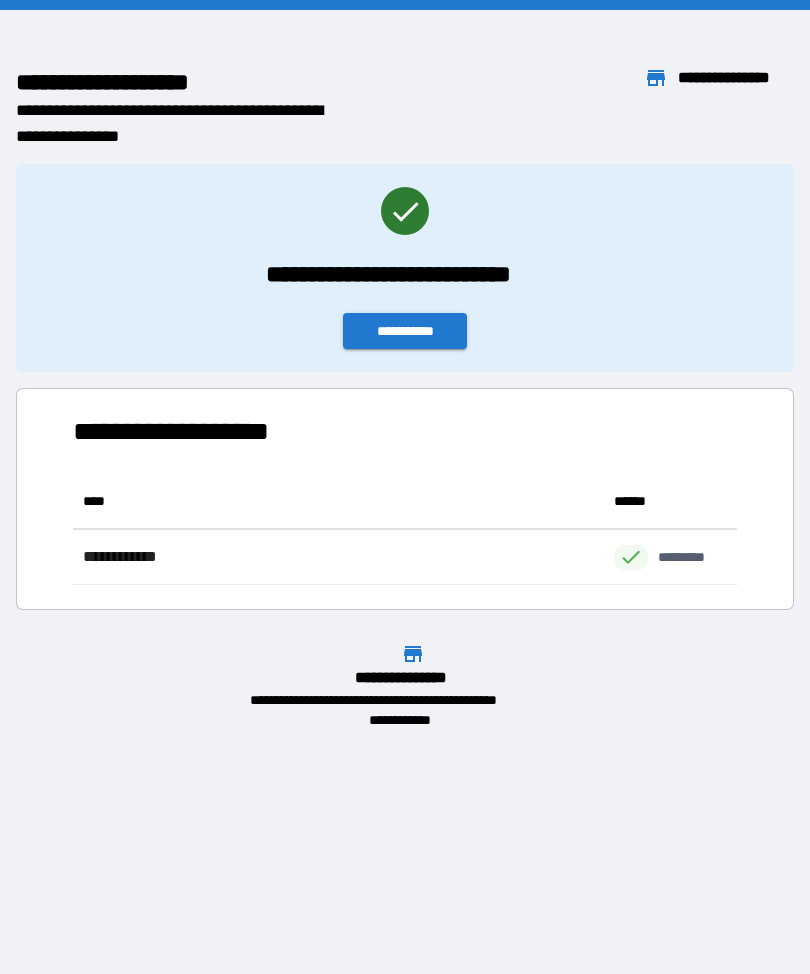 scroll, scrollTop: 0, scrollLeft: 0, axis: both 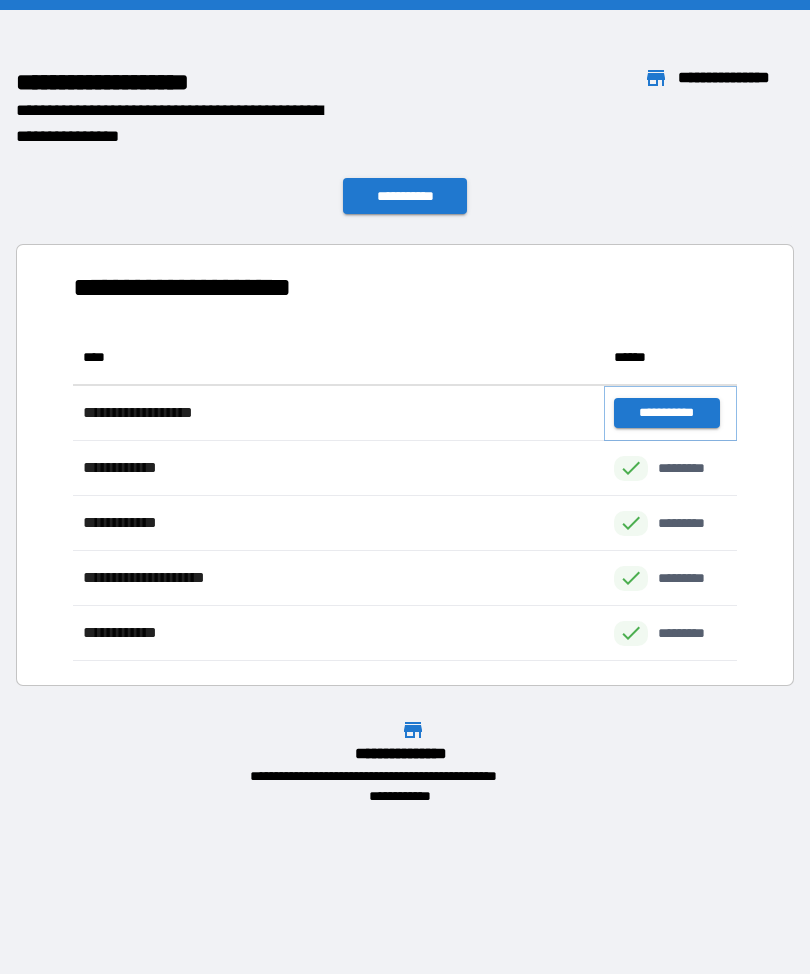 click on "**********" at bounding box center [666, 413] 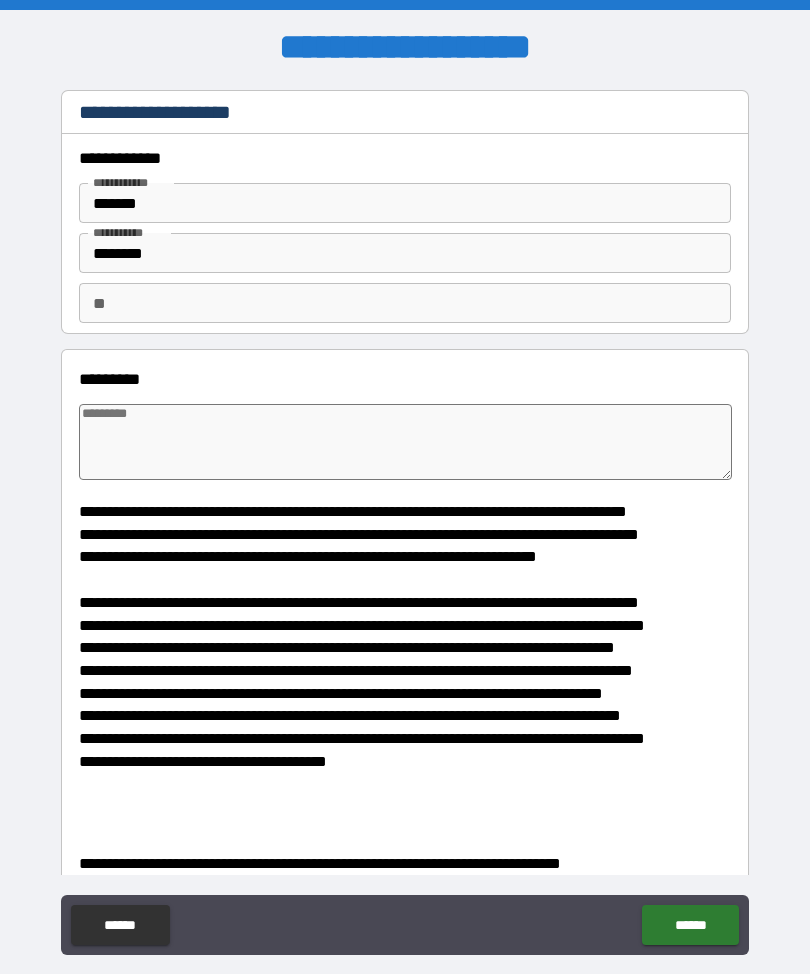 type on "*" 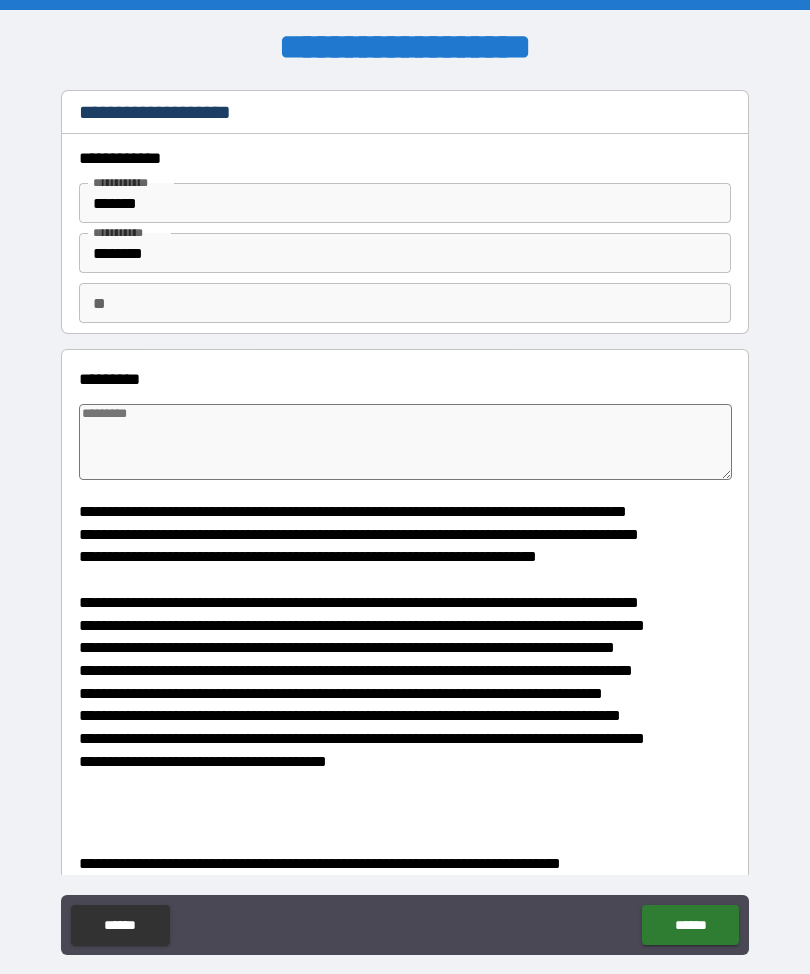 type on "*" 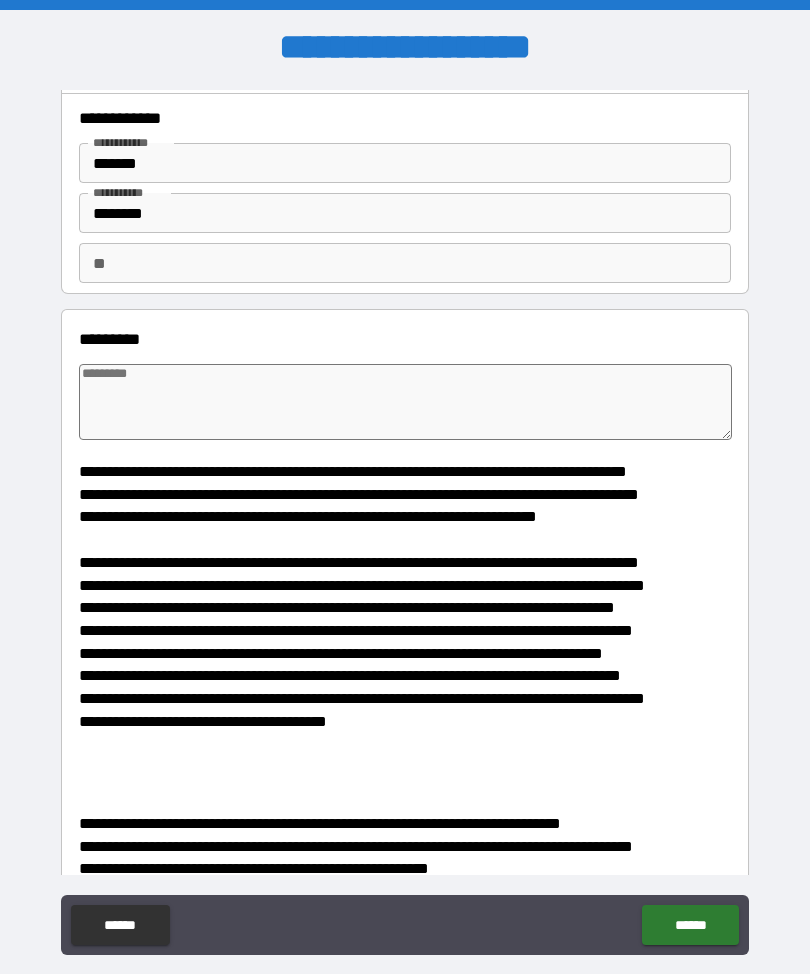 scroll, scrollTop: 104, scrollLeft: 0, axis: vertical 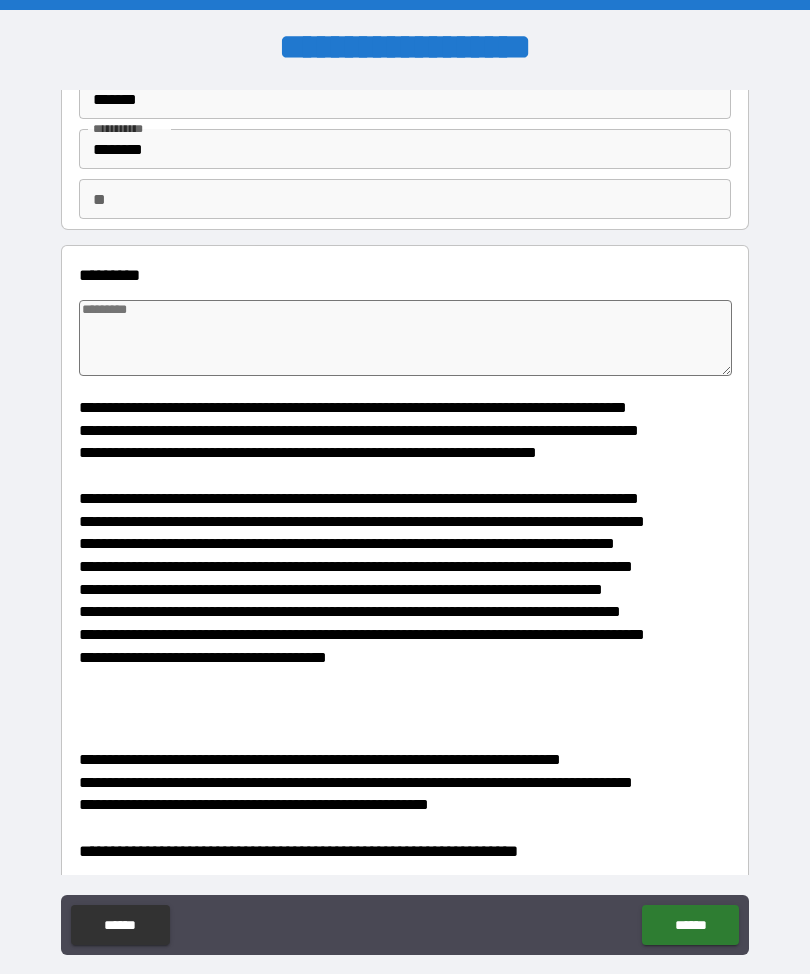 click at bounding box center [405, 338] 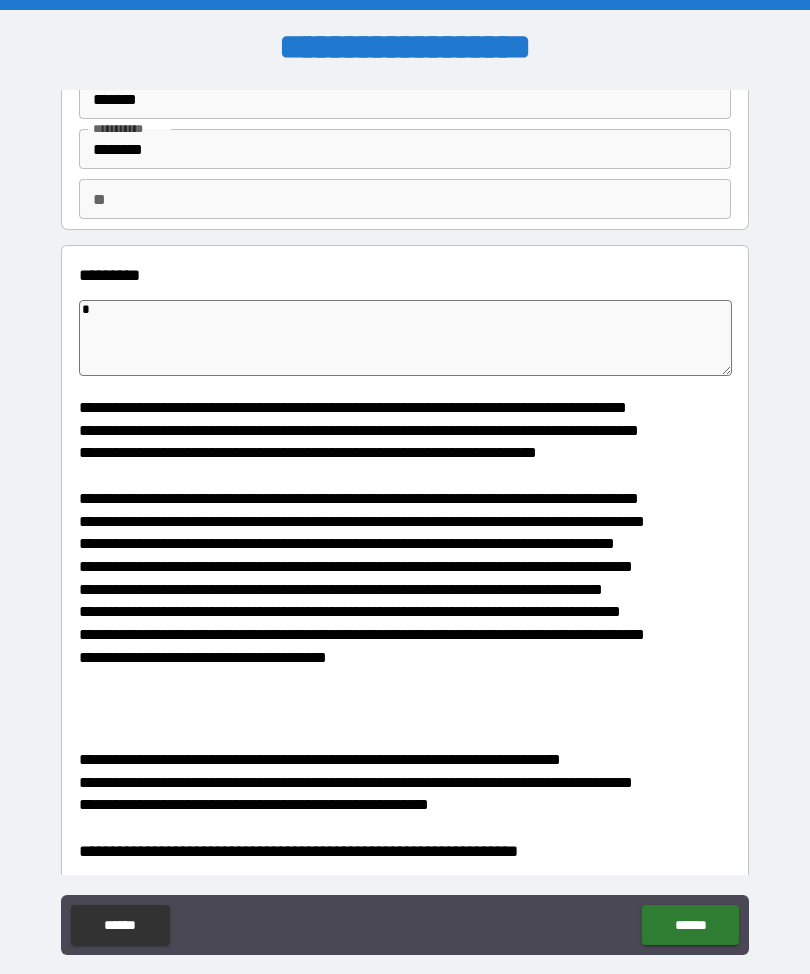 type on "*" 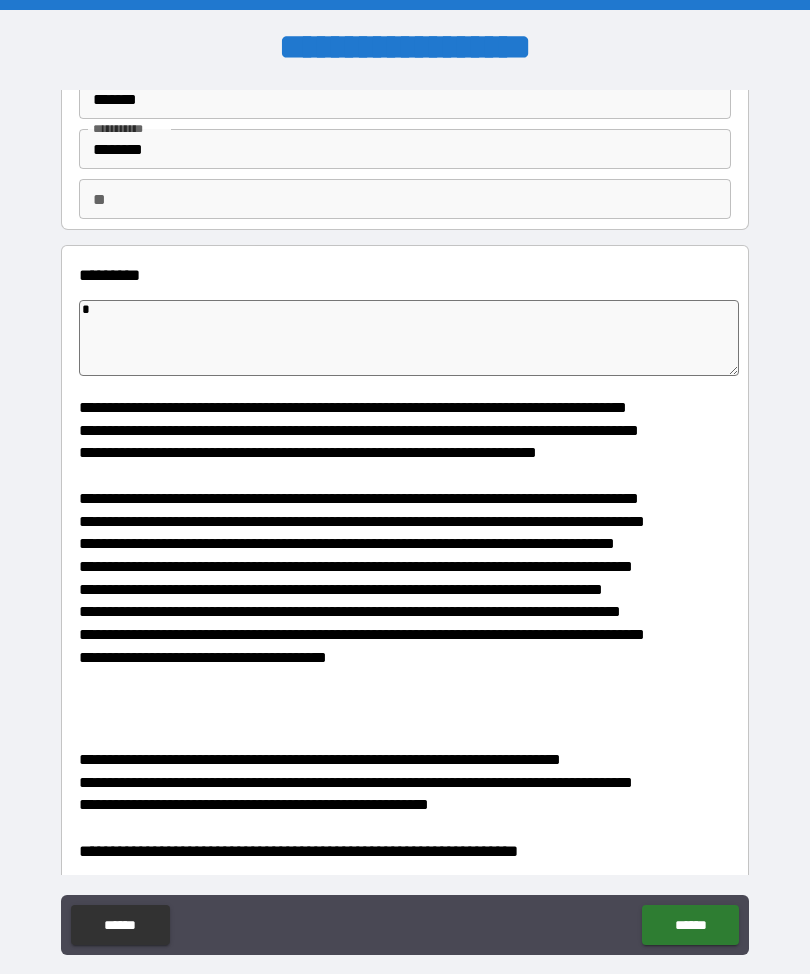 type on "*" 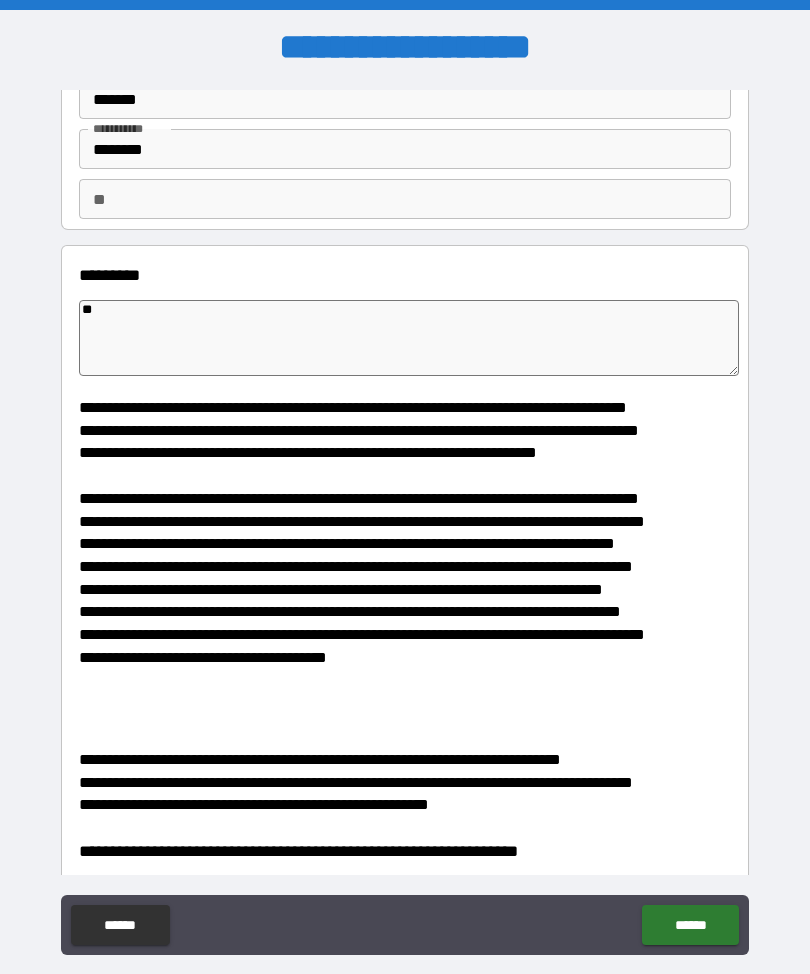 type on "*" 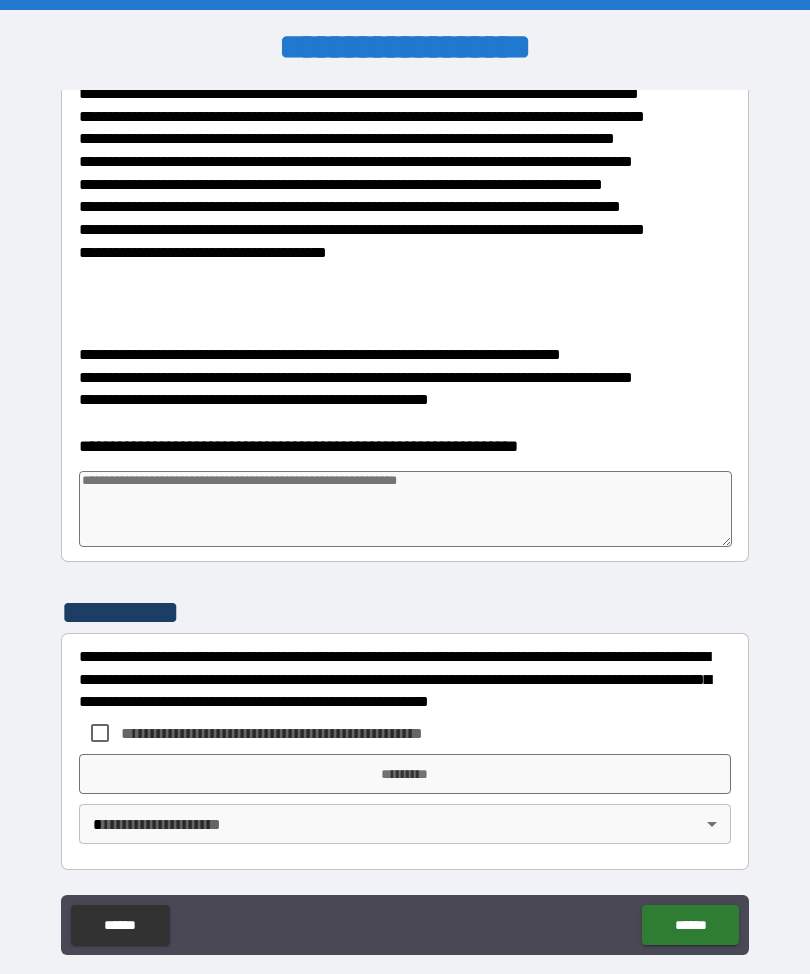 scroll, scrollTop: 509, scrollLeft: 0, axis: vertical 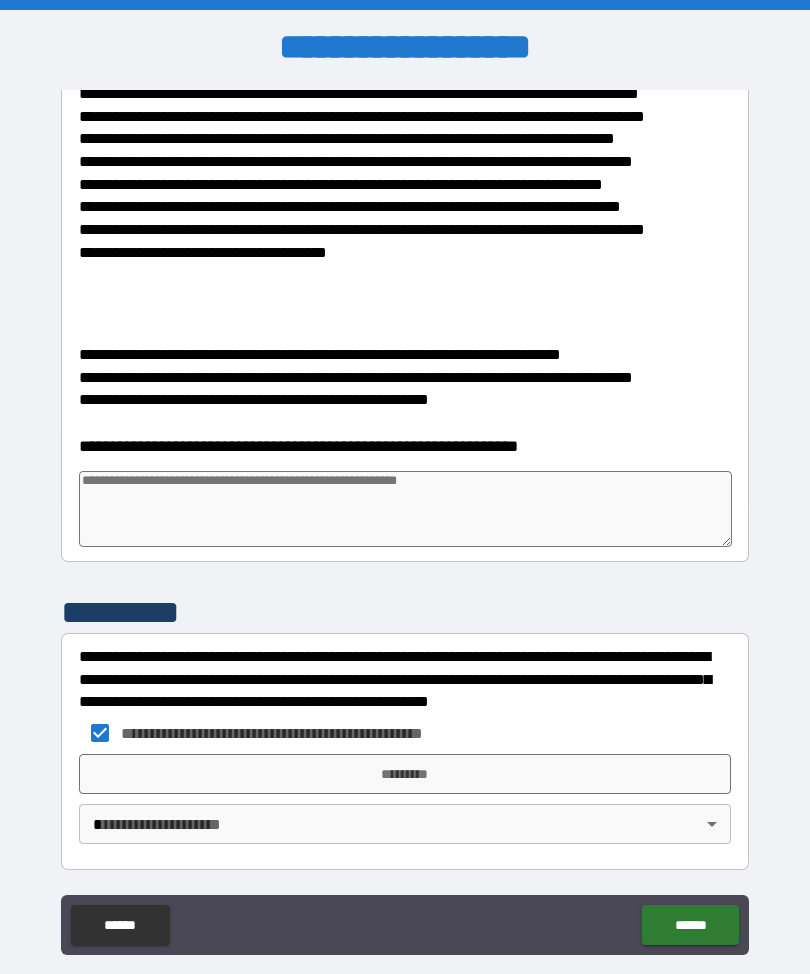 type on "*" 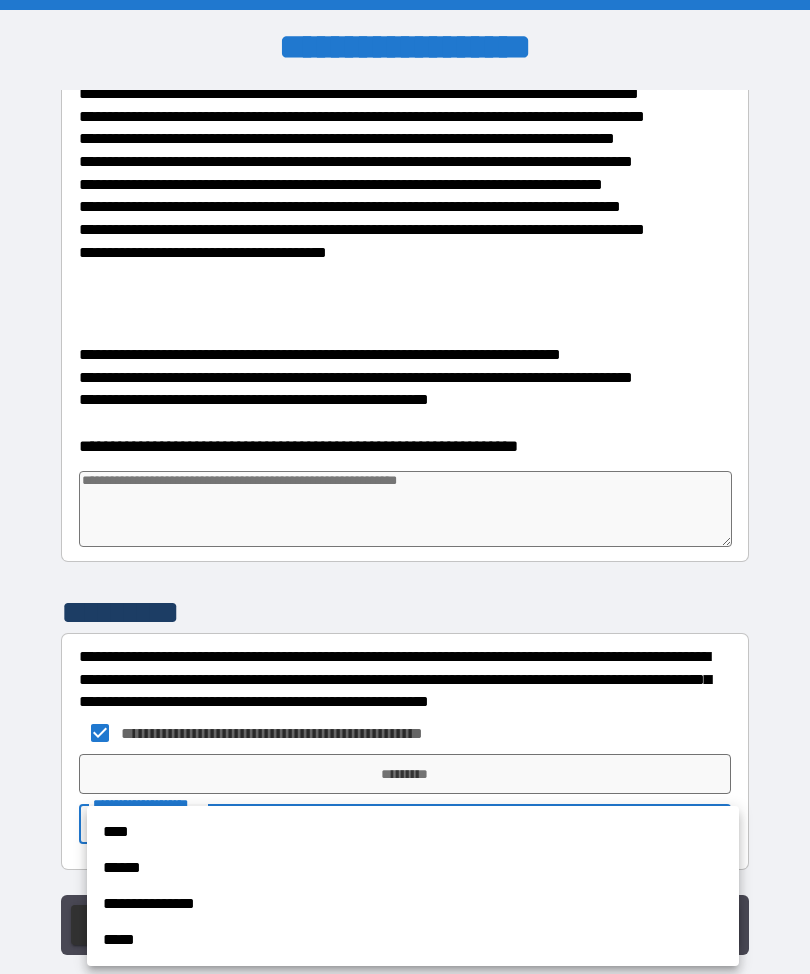 click on "****" at bounding box center (413, 832) 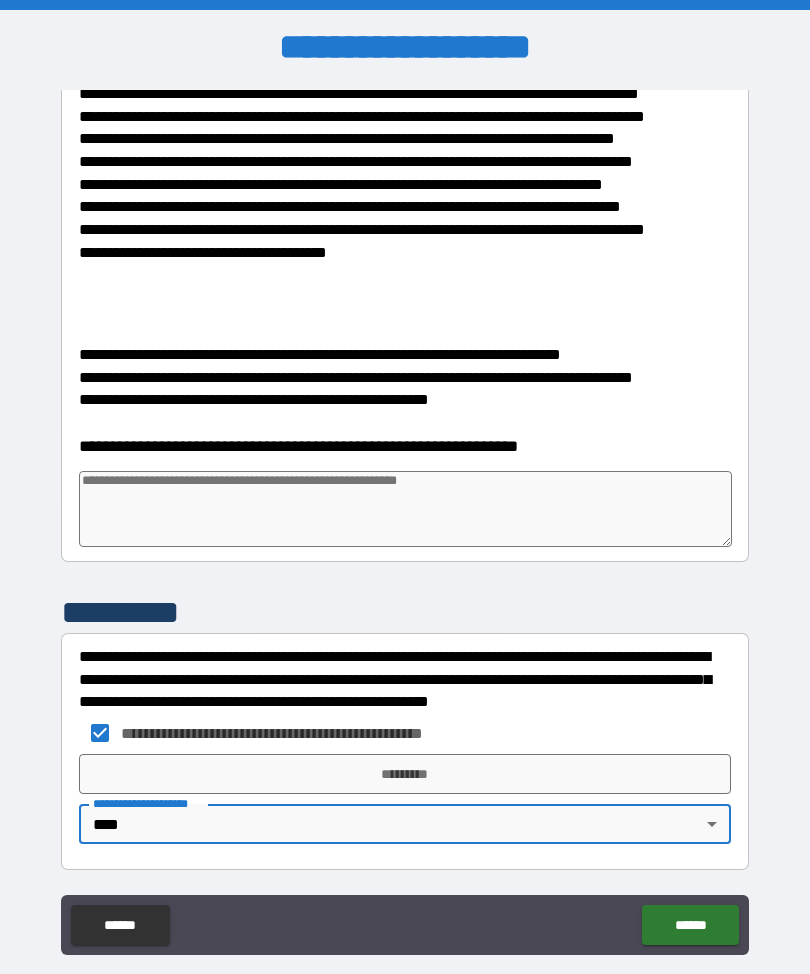 click at bounding box center (405, 509) 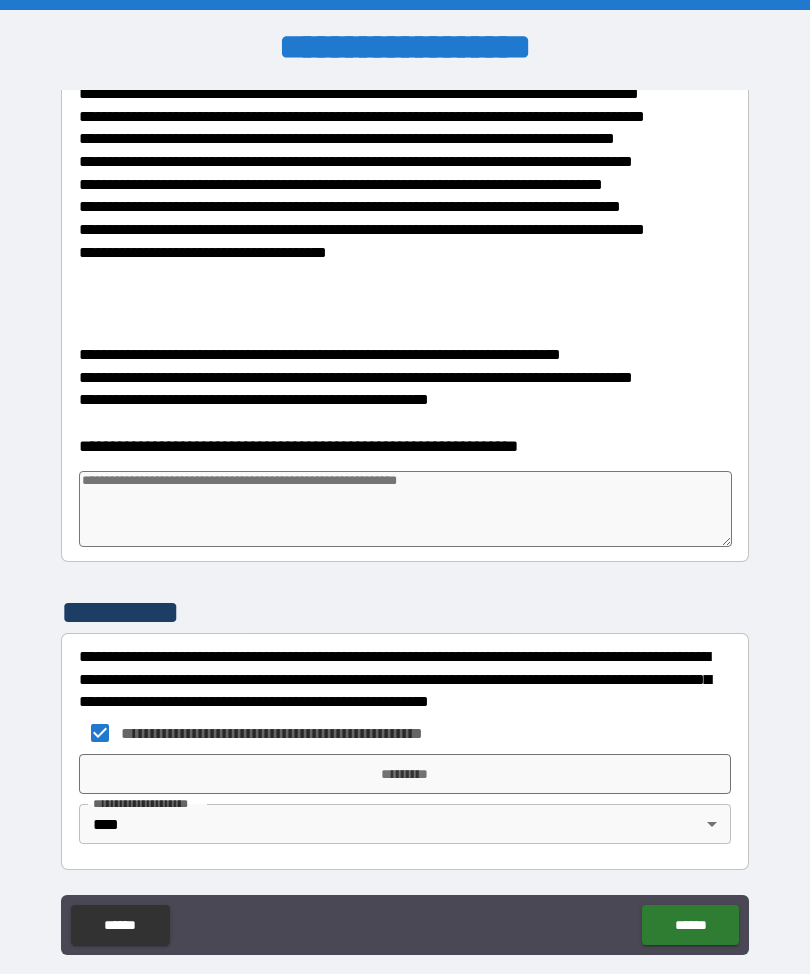 type on "*" 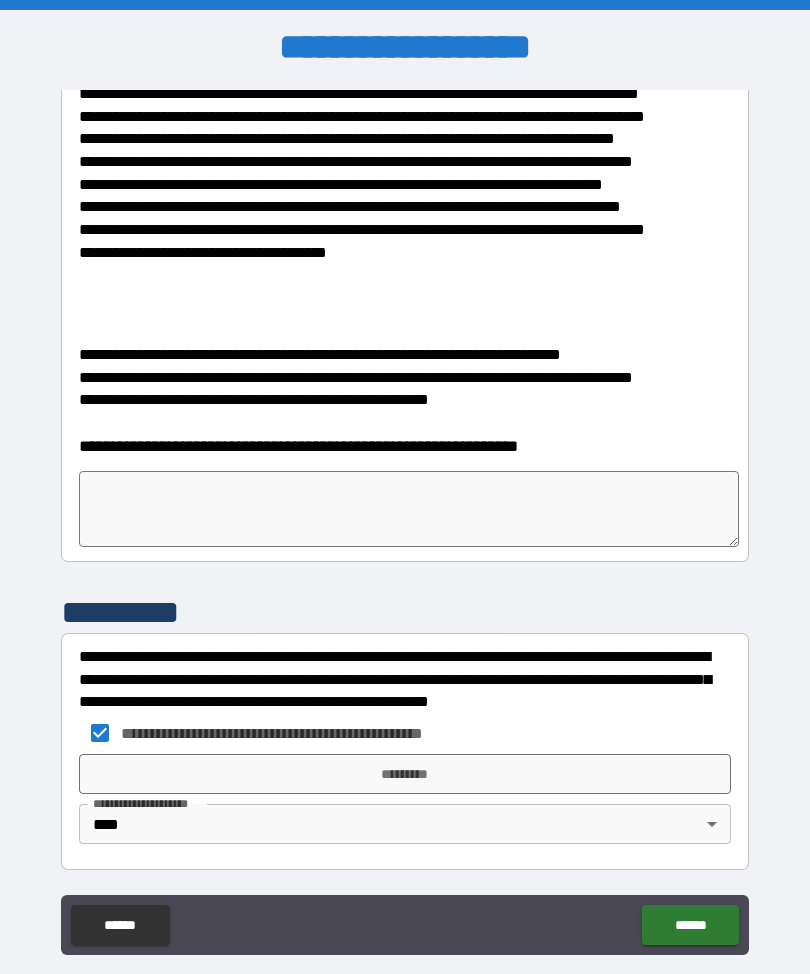 type on "*" 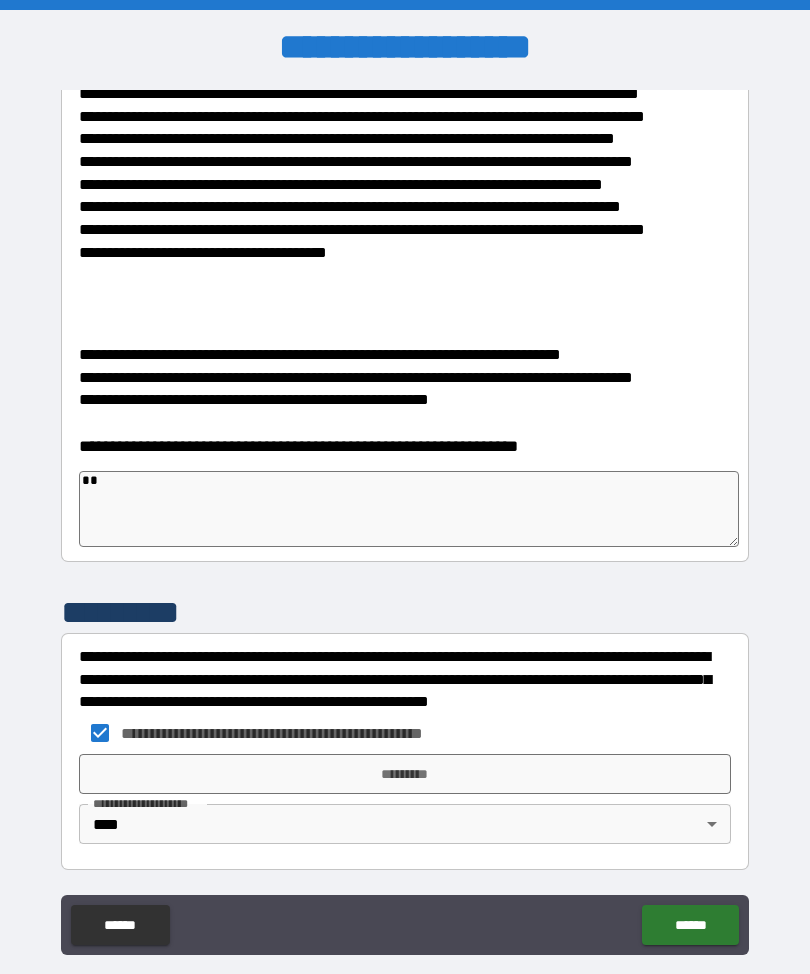 type on "*" 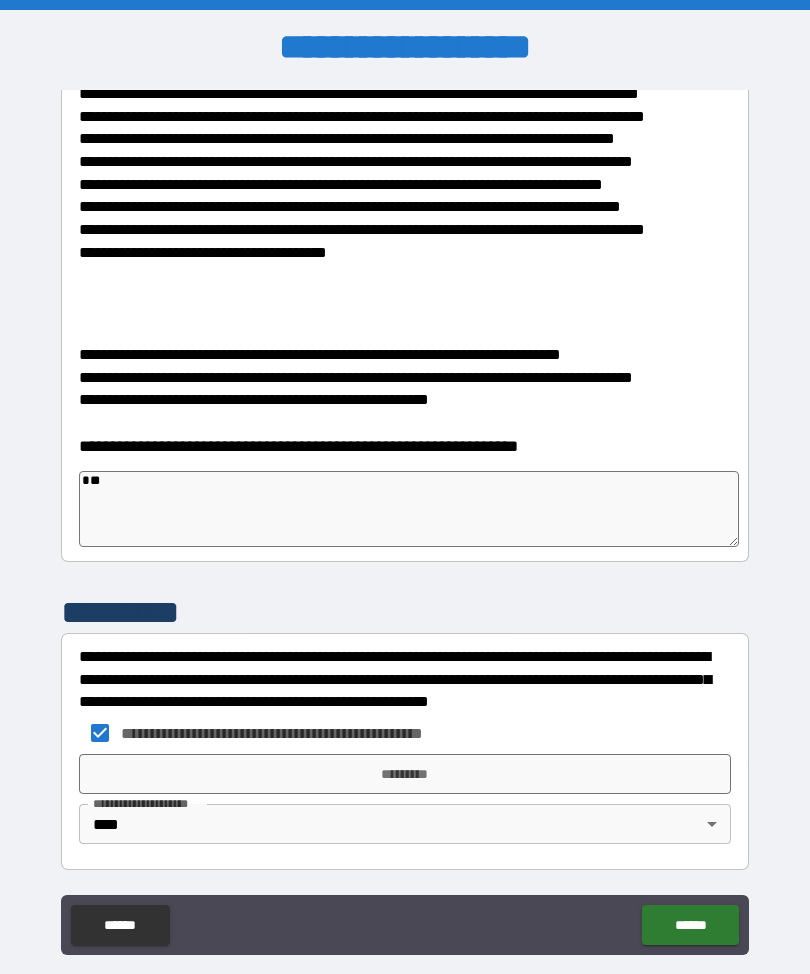 type on "*" 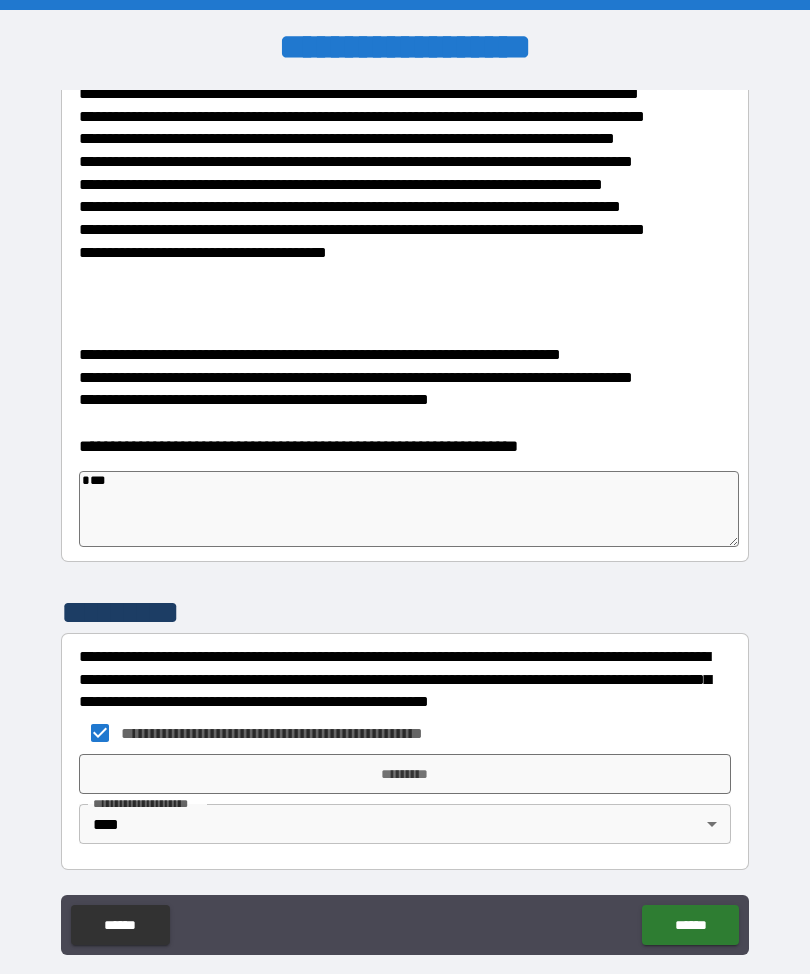 type on "*" 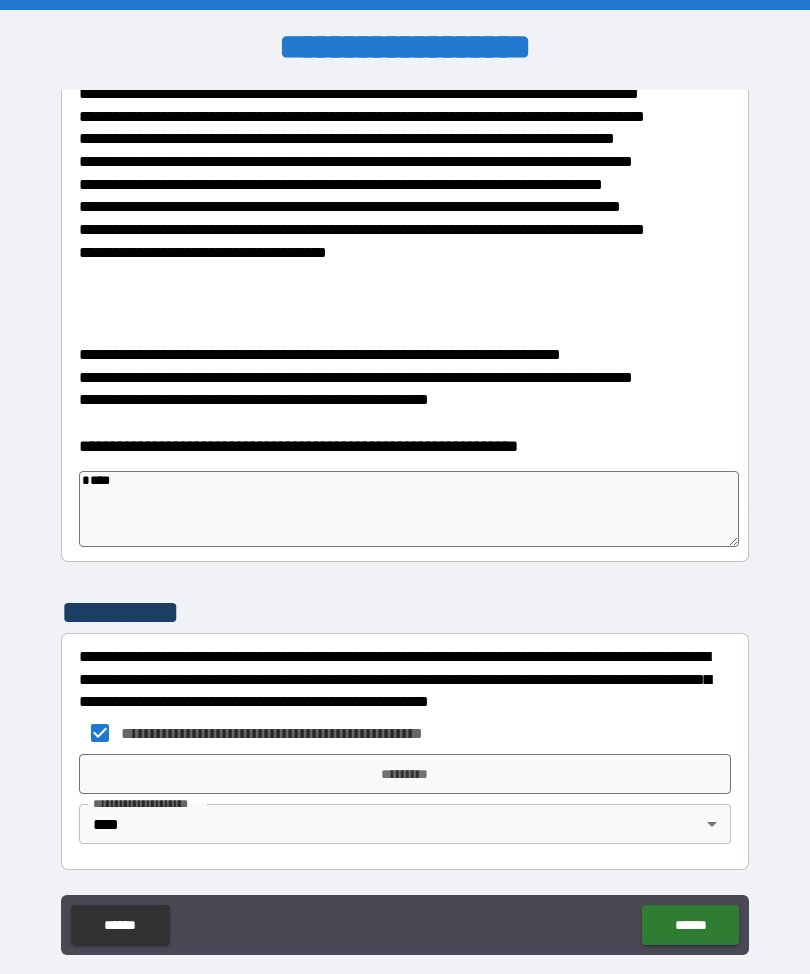type on "*" 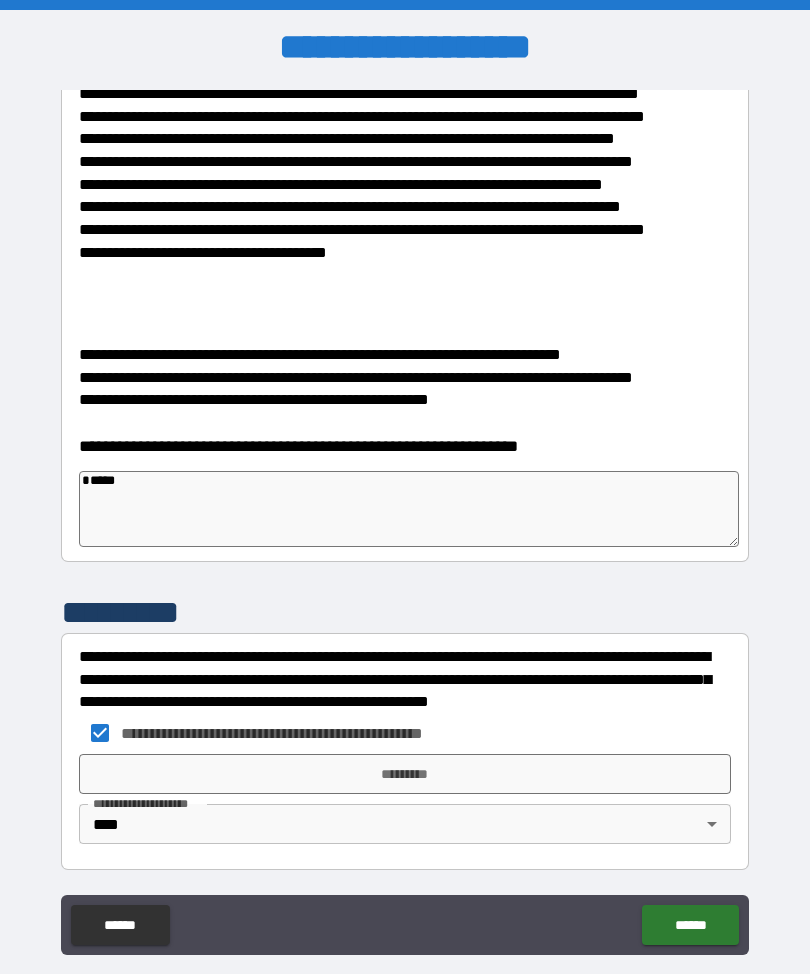 type on "*" 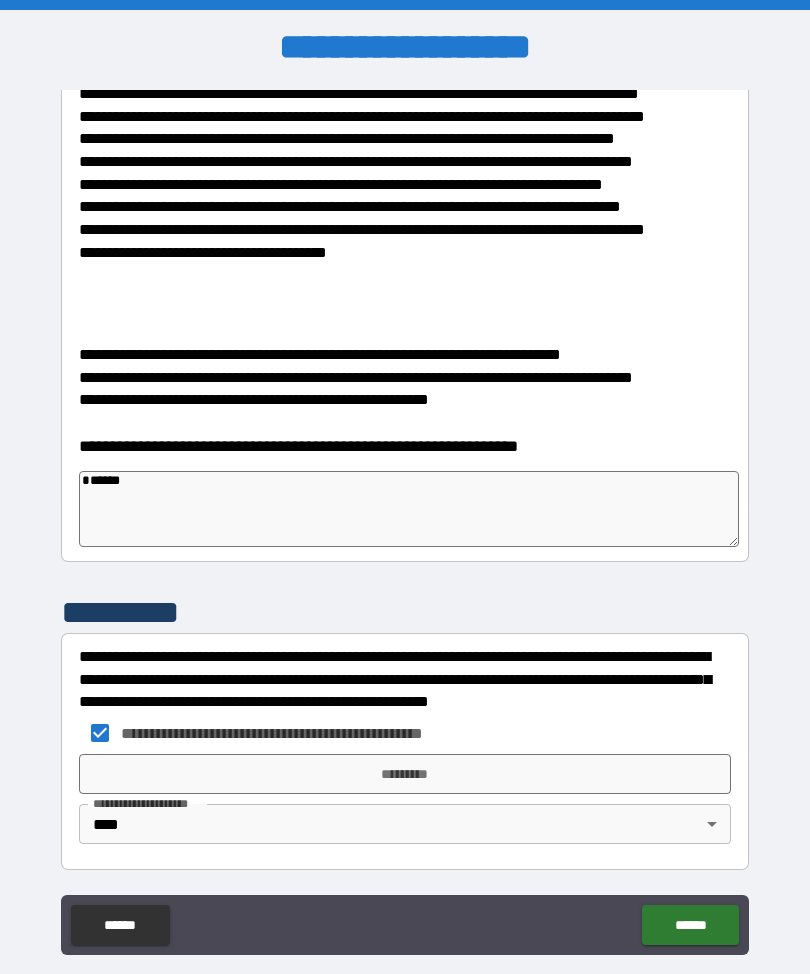 type on "*" 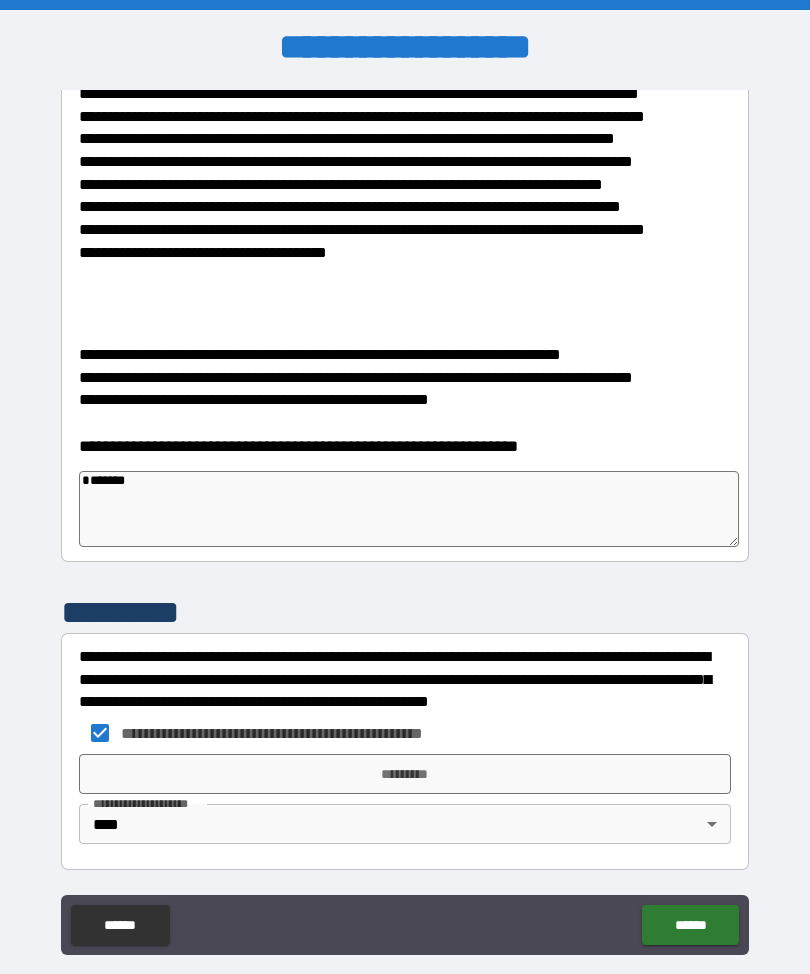 type on "*" 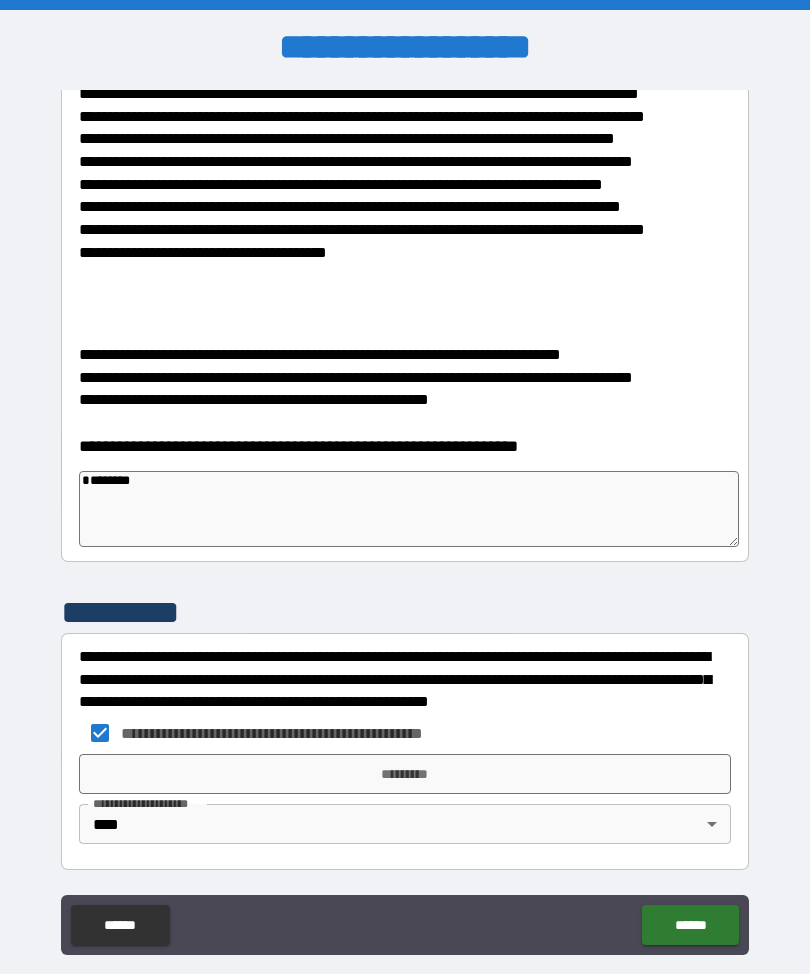type on "*" 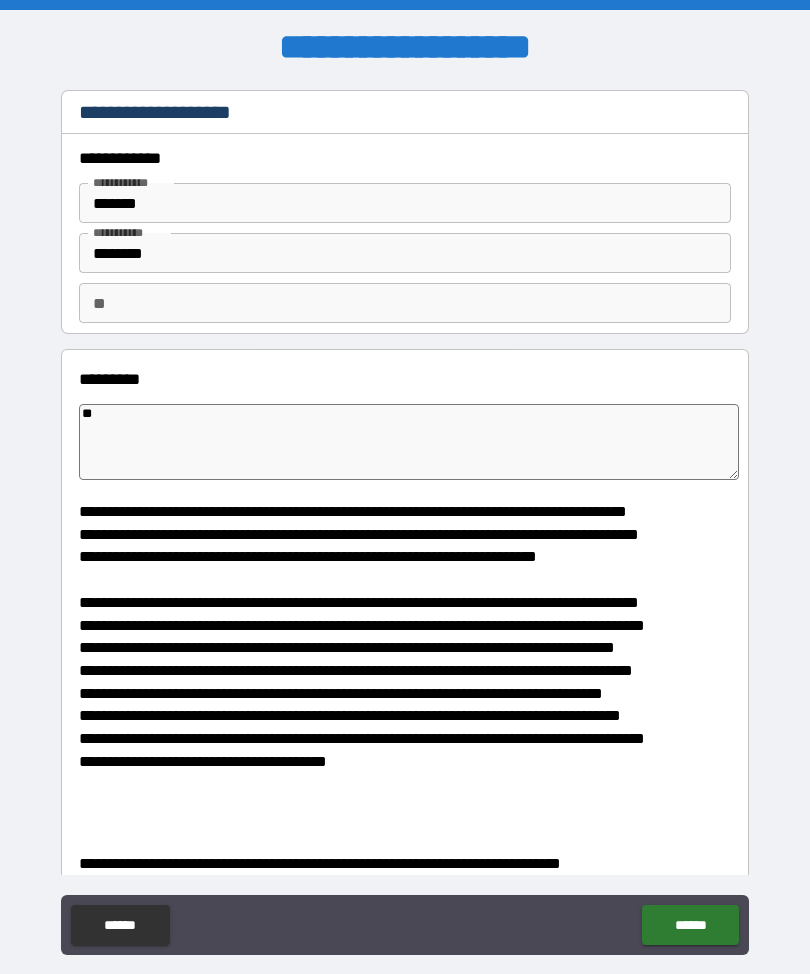 scroll, scrollTop: 0, scrollLeft: 0, axis: both 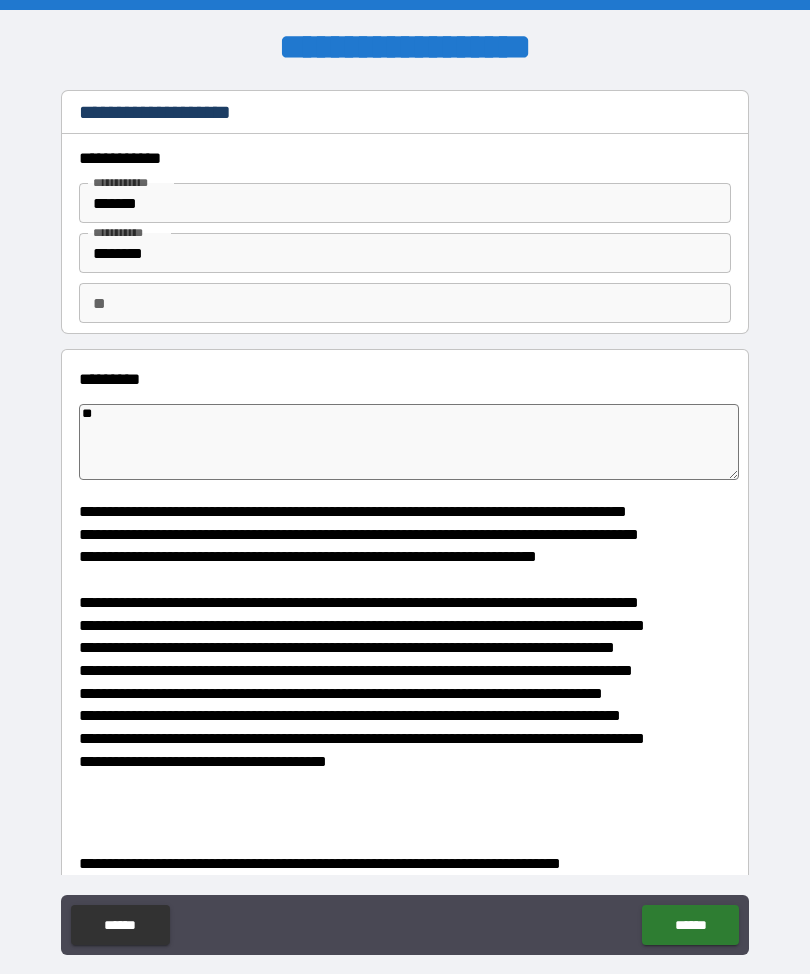 type on "*" 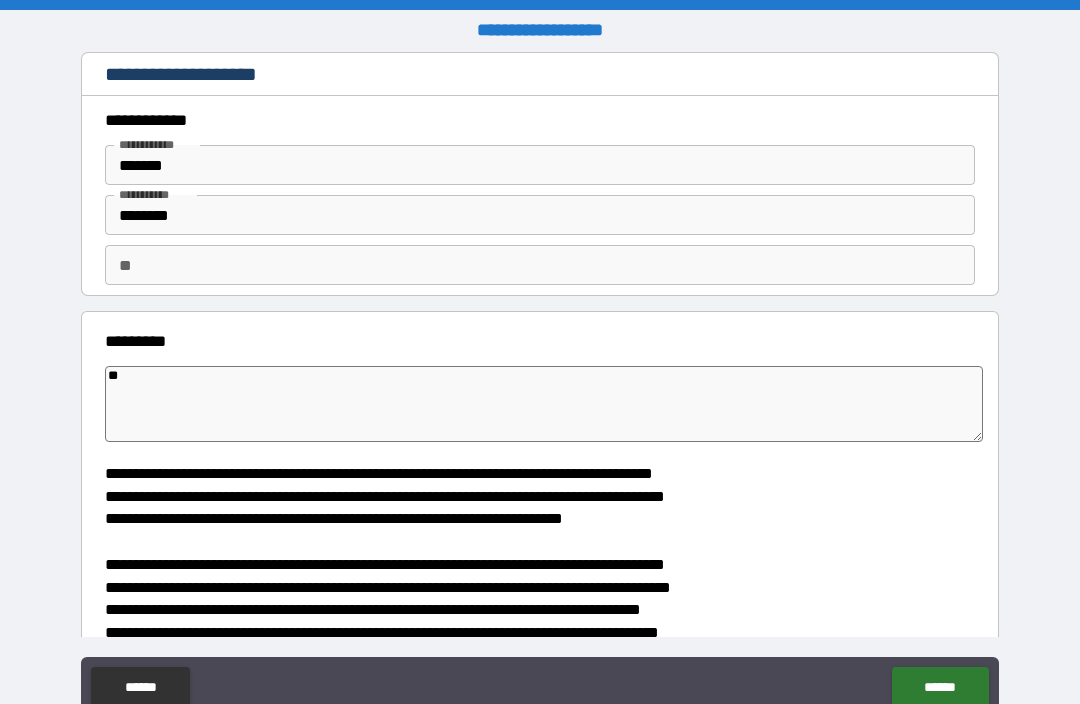 type on "*" 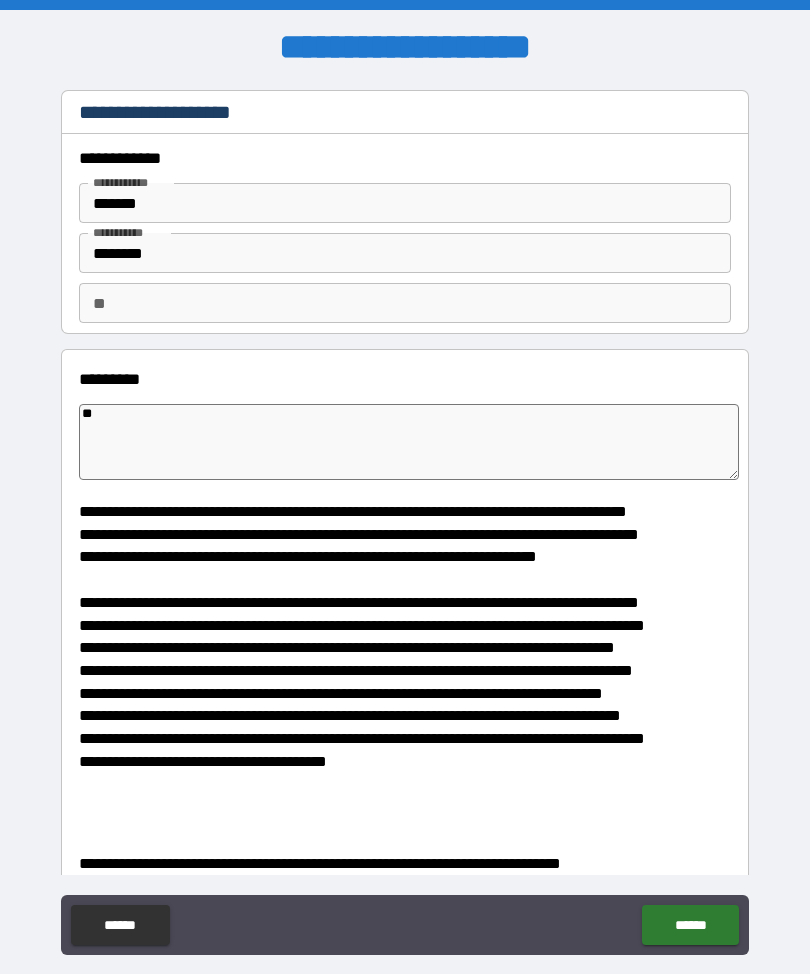 type on "*" 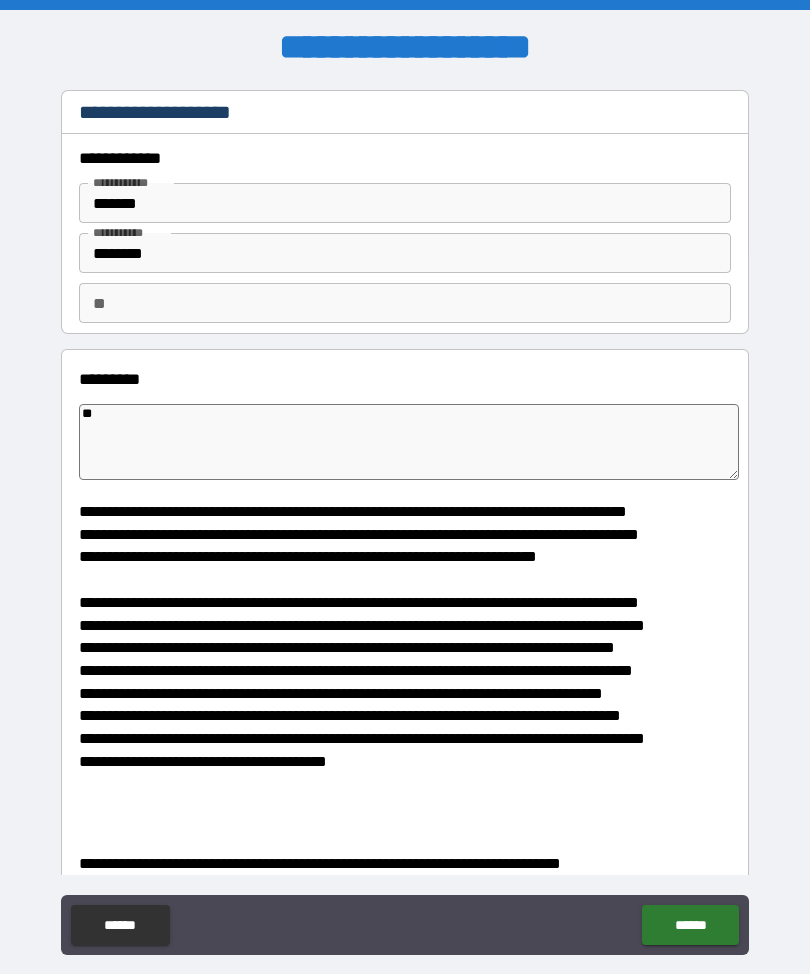type on "*" 